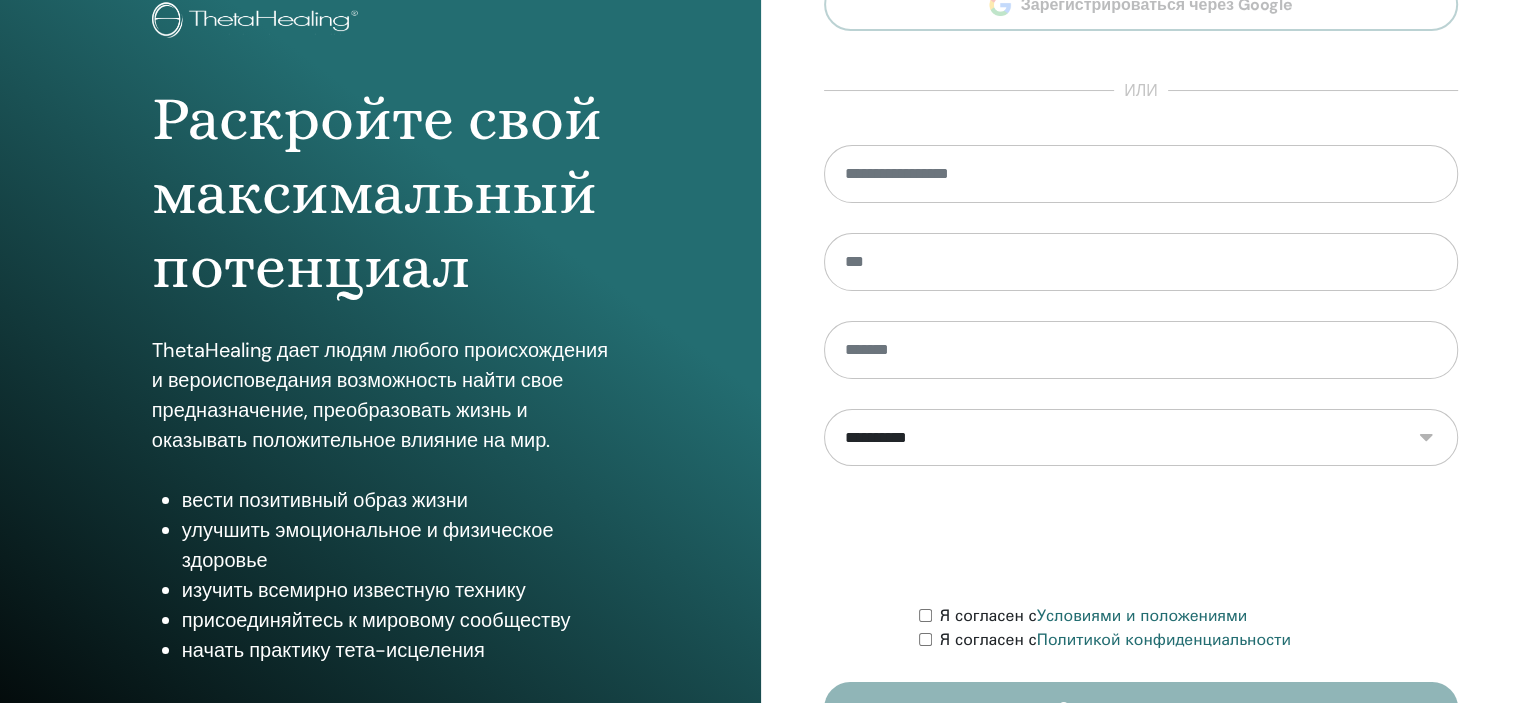 scroll, scrollTop: 256, scrollLeft: 0, axis: vertical 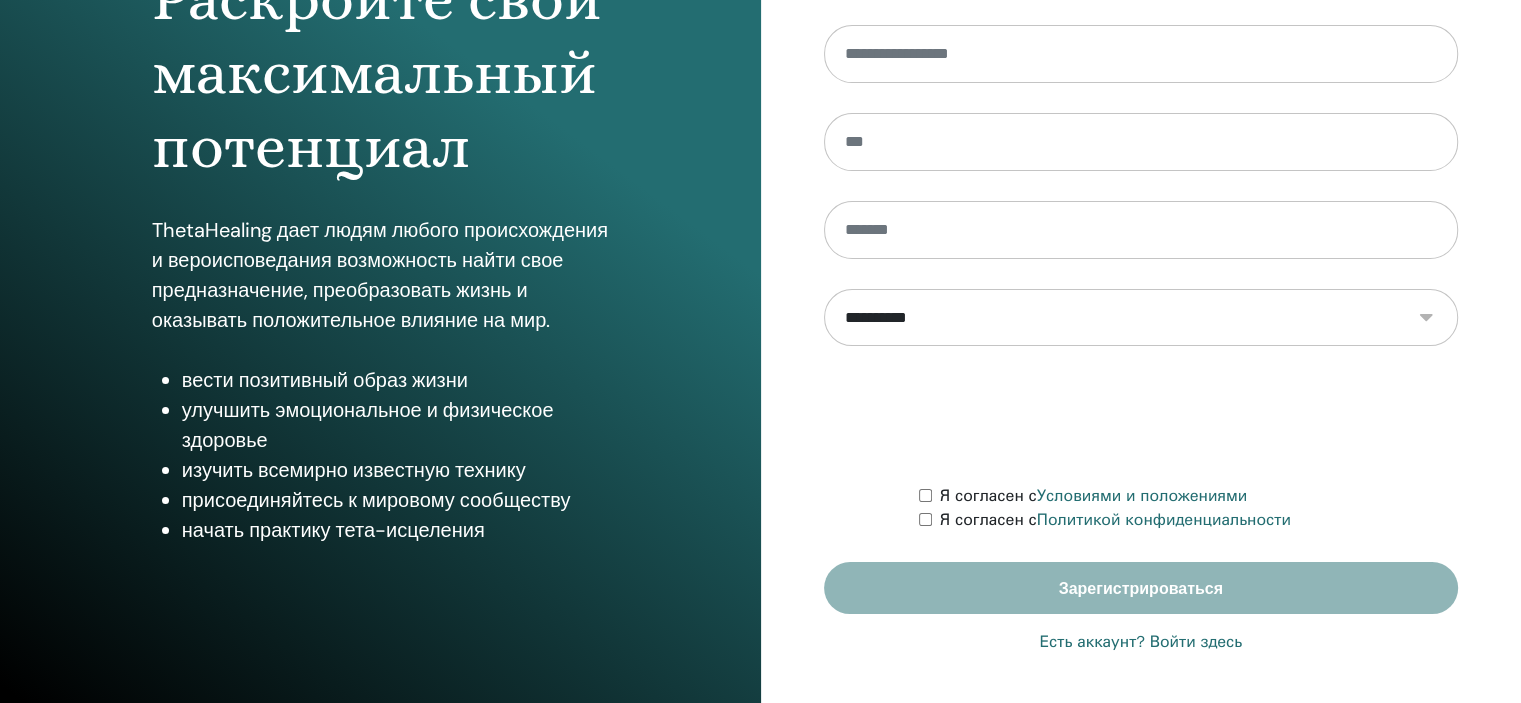 click on "Есть аккаунт? Войти здесь" at bounding box center (1140, 642) 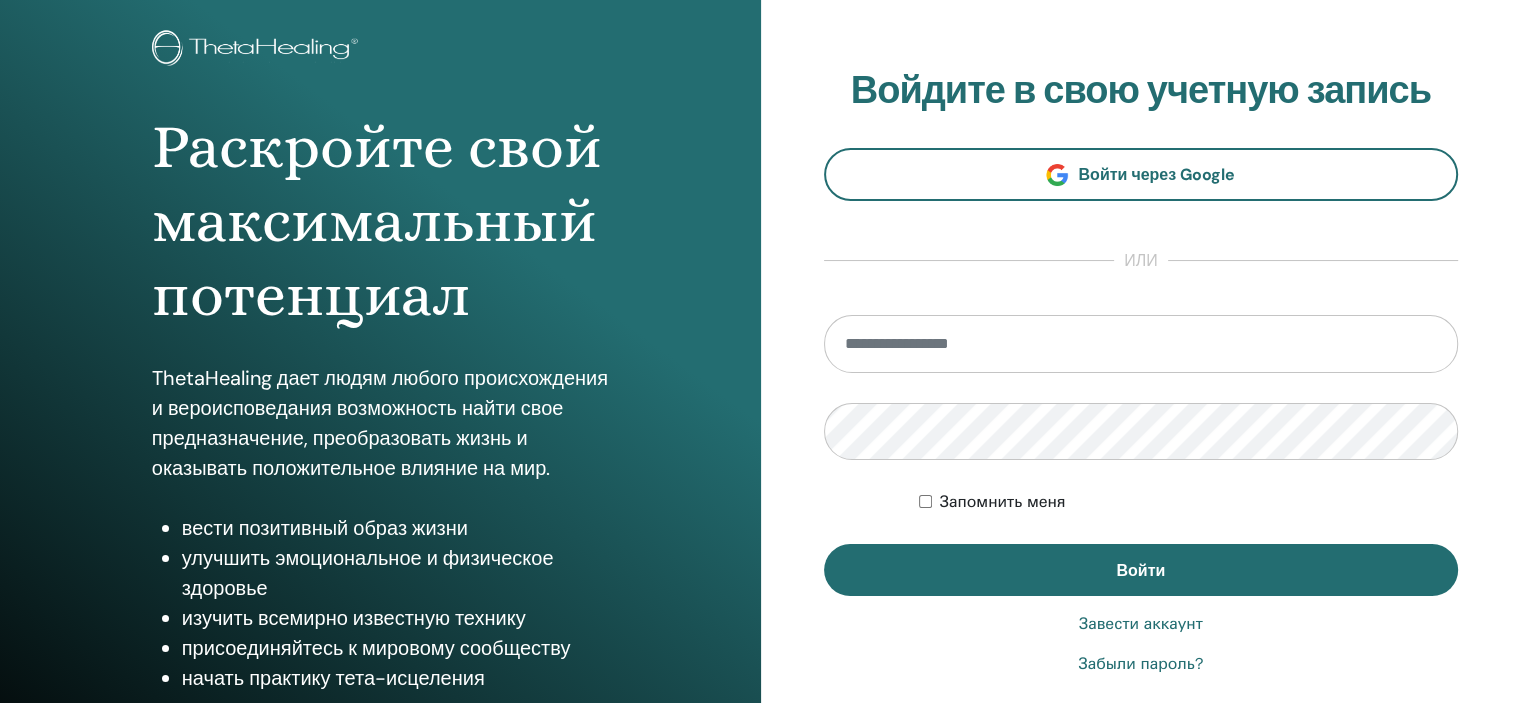 scroll, scrollTop: 0, scrollLeft: 0, axis: both 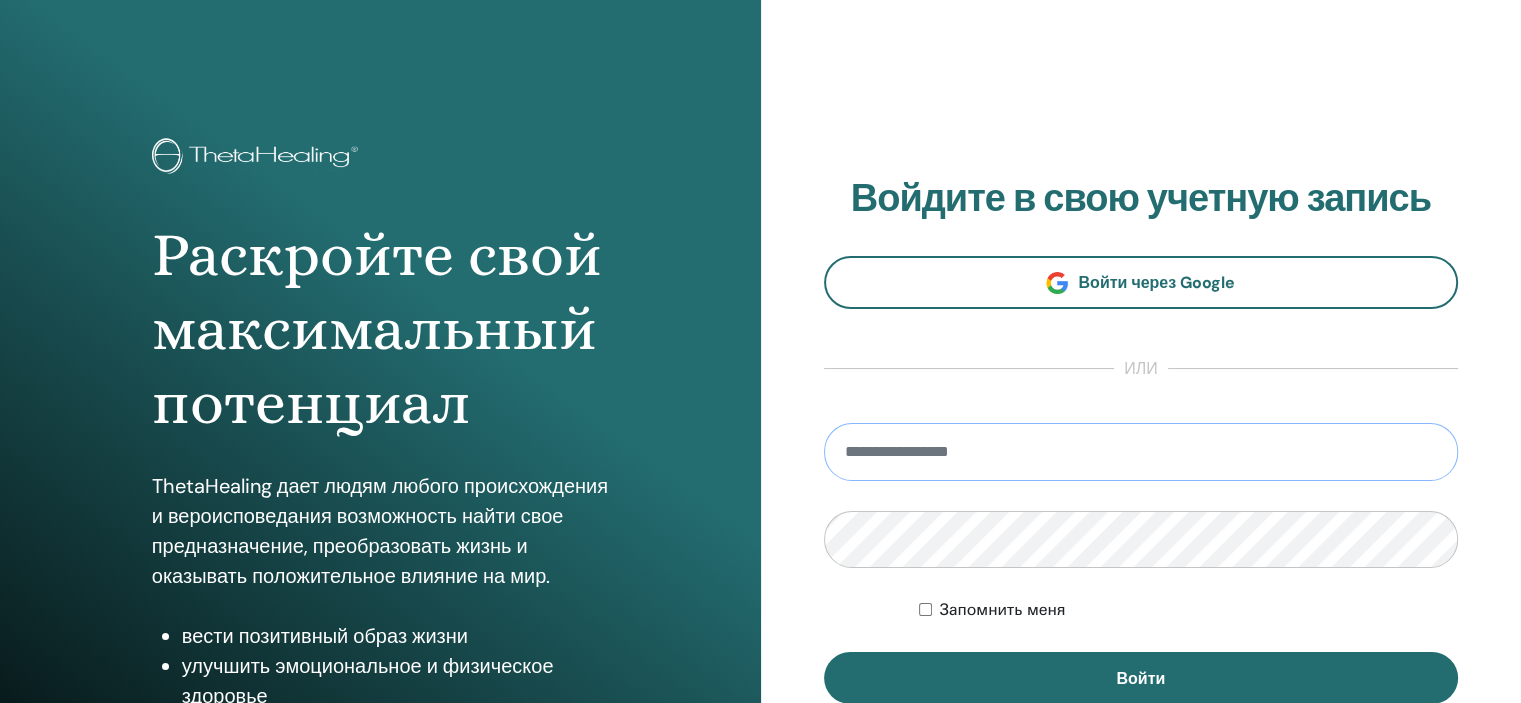 click at bounding box center (1141, 452) 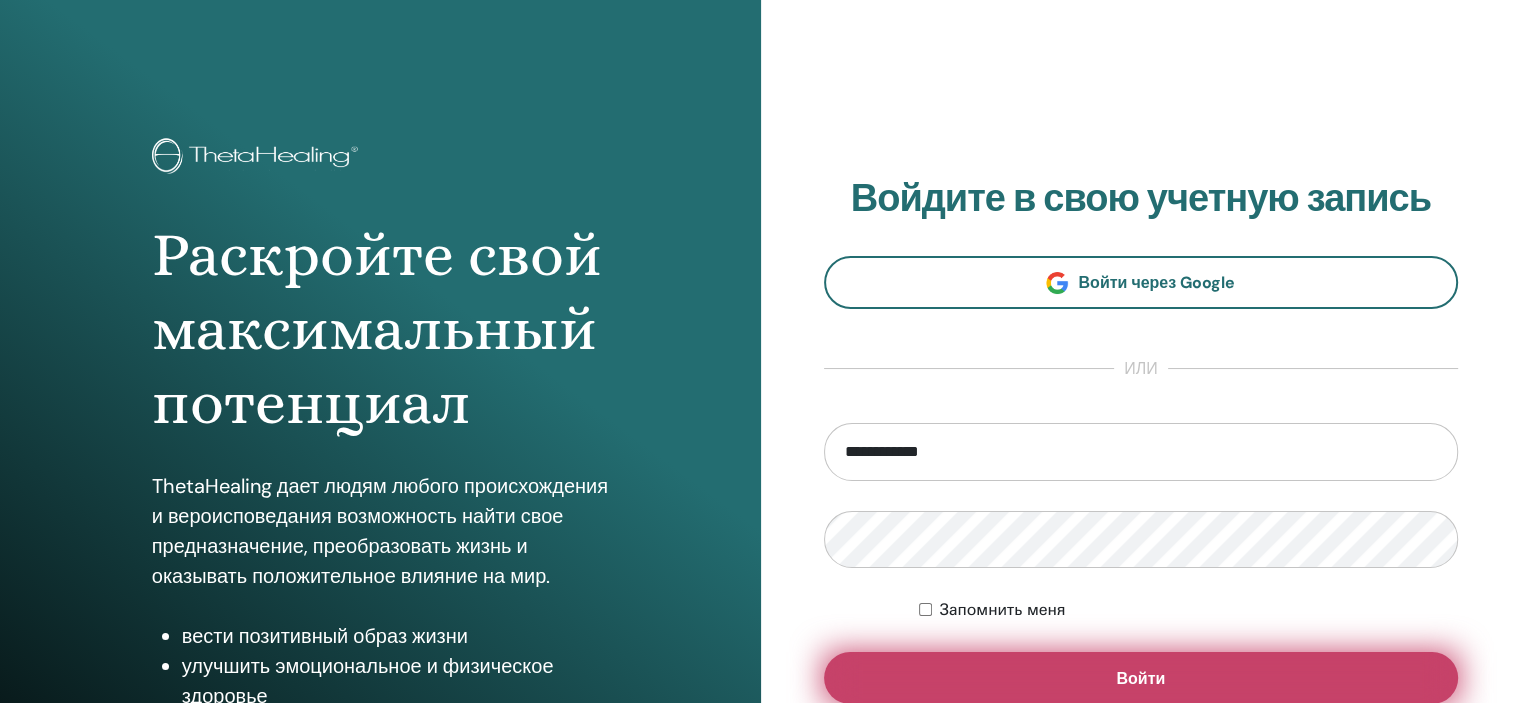 click on "Войти" at bounding box center [1141, 678] 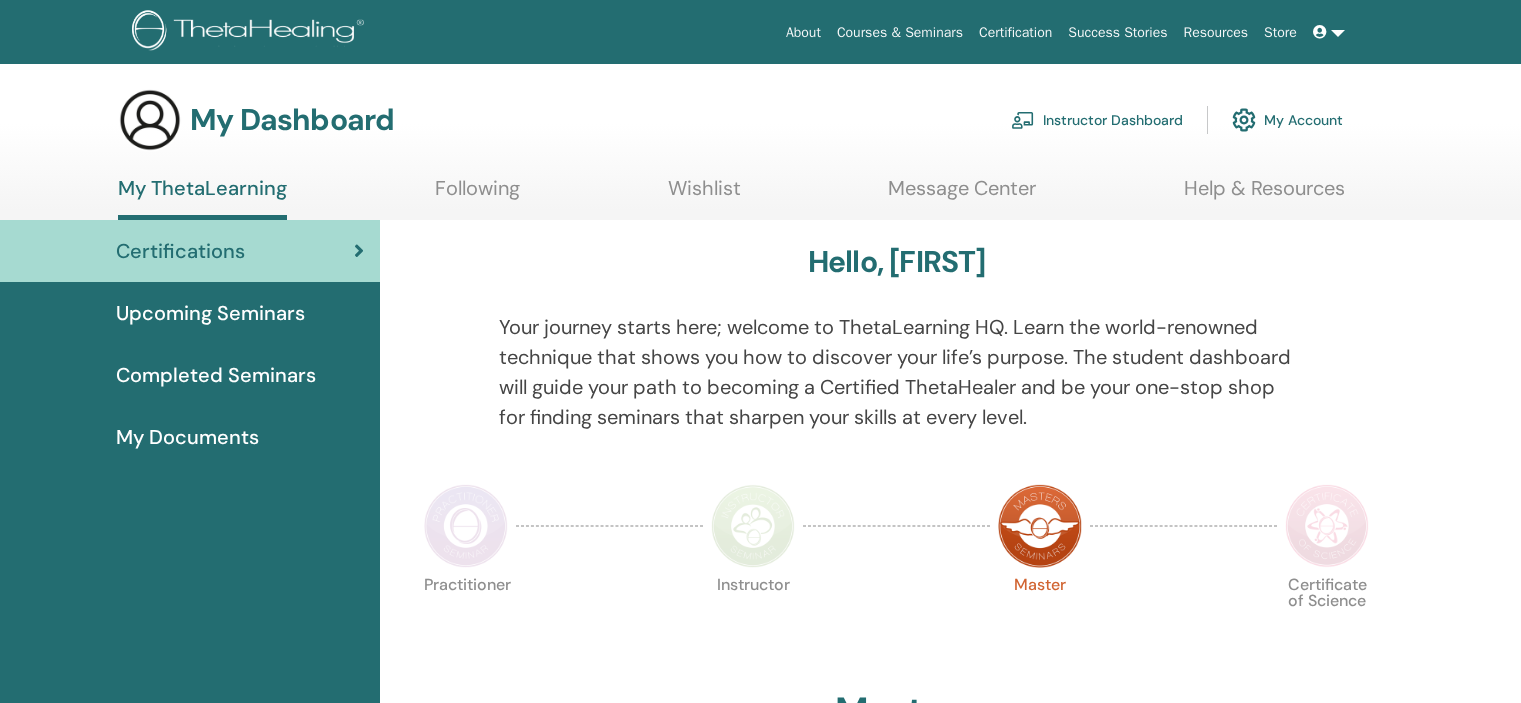 scroll, scrollTop: 0, scrollLeft: 0, axis: both 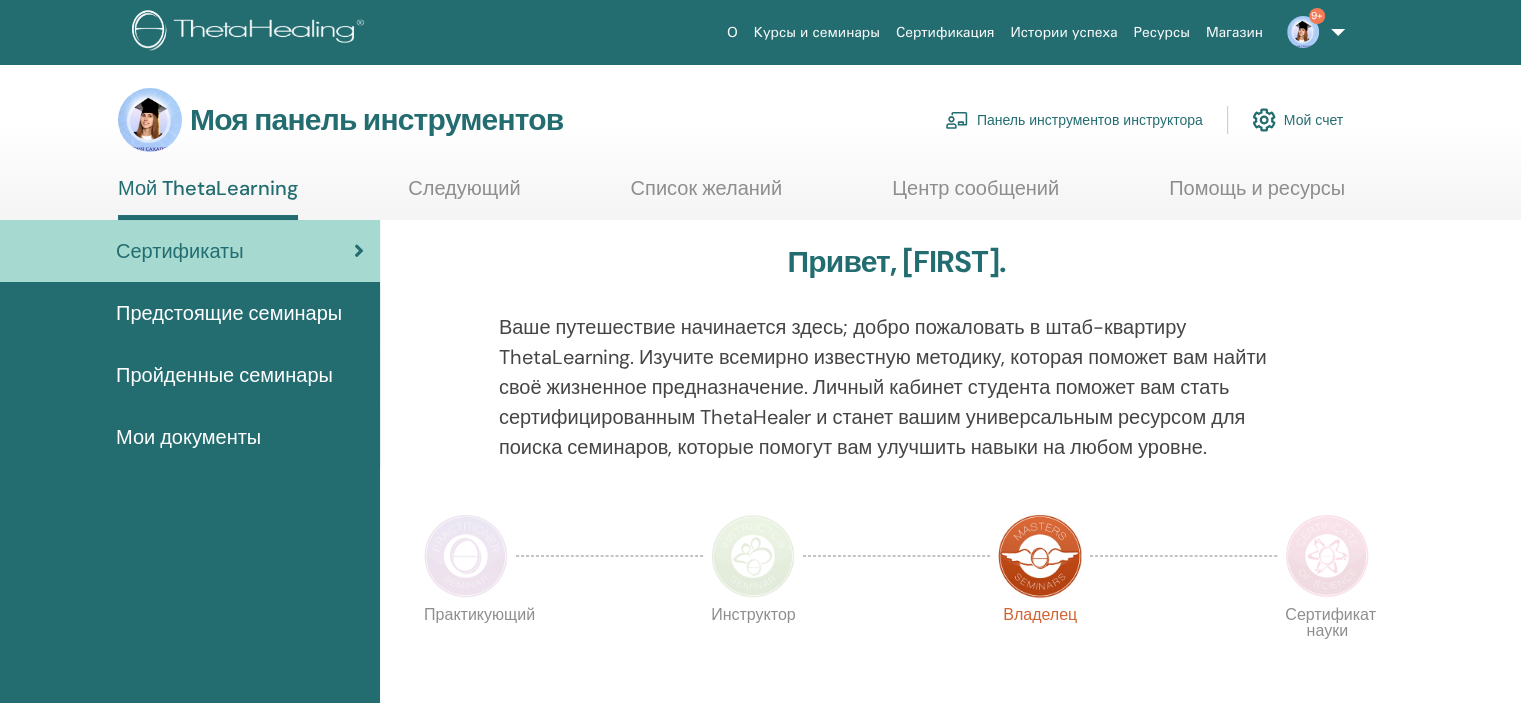 click on "Панель инструментов инструктора" at bounding box center (1090, 121) 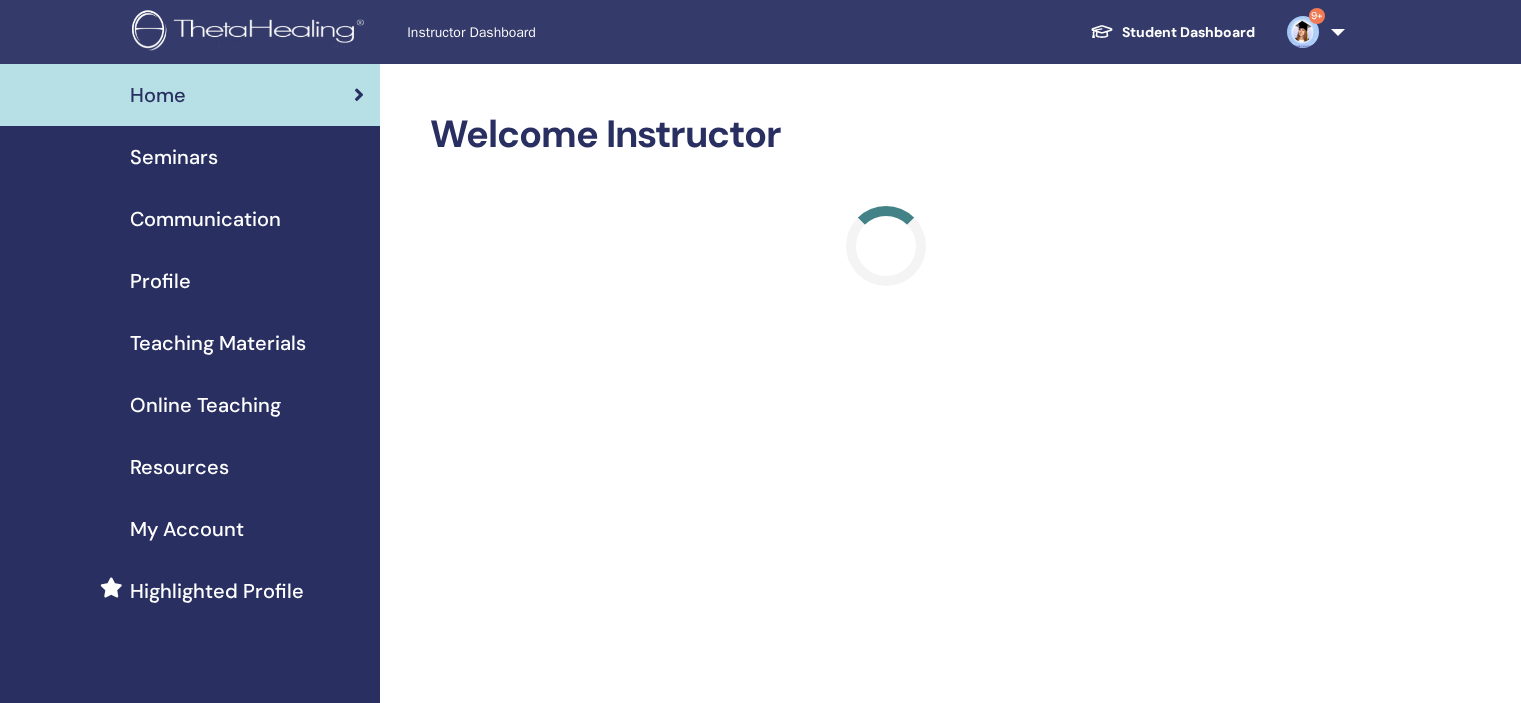 scroll, scrollTop: 0, scrollLeft: 0, axis: both 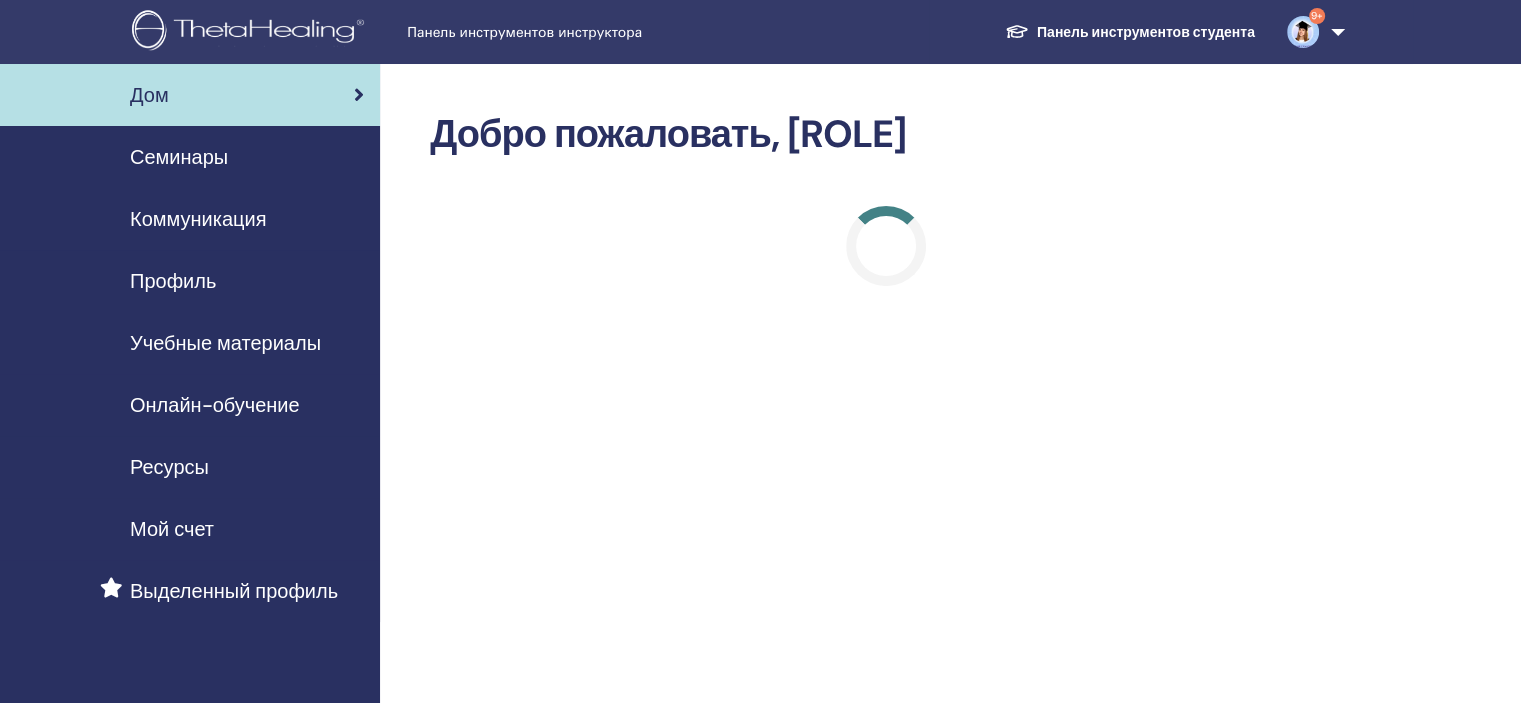 click on "Семинары" at bounding box center (179, 157) 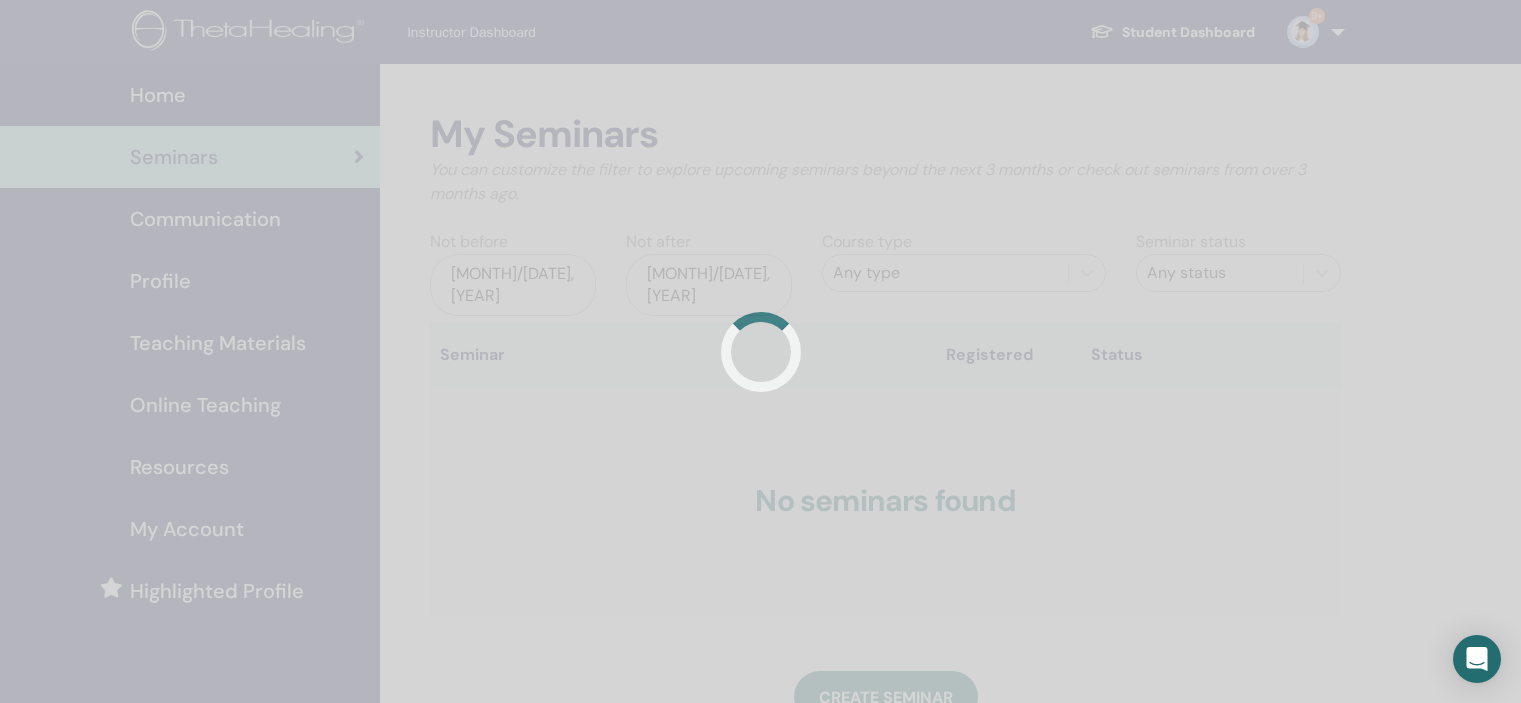 scroll, scrollTop: 0, scrollLeft: 0, axis: both 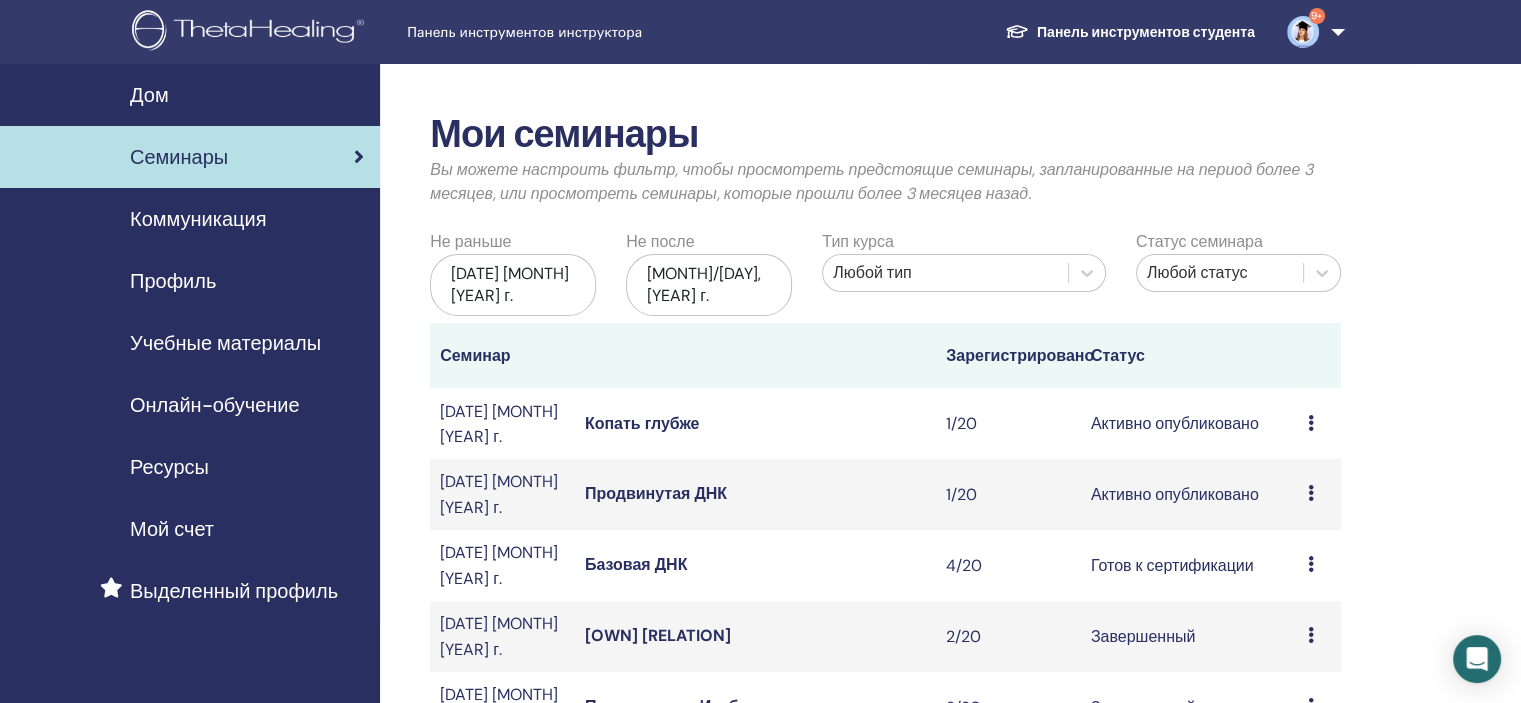 click on "Базовая ДНК" at bounding box center [636, 564] 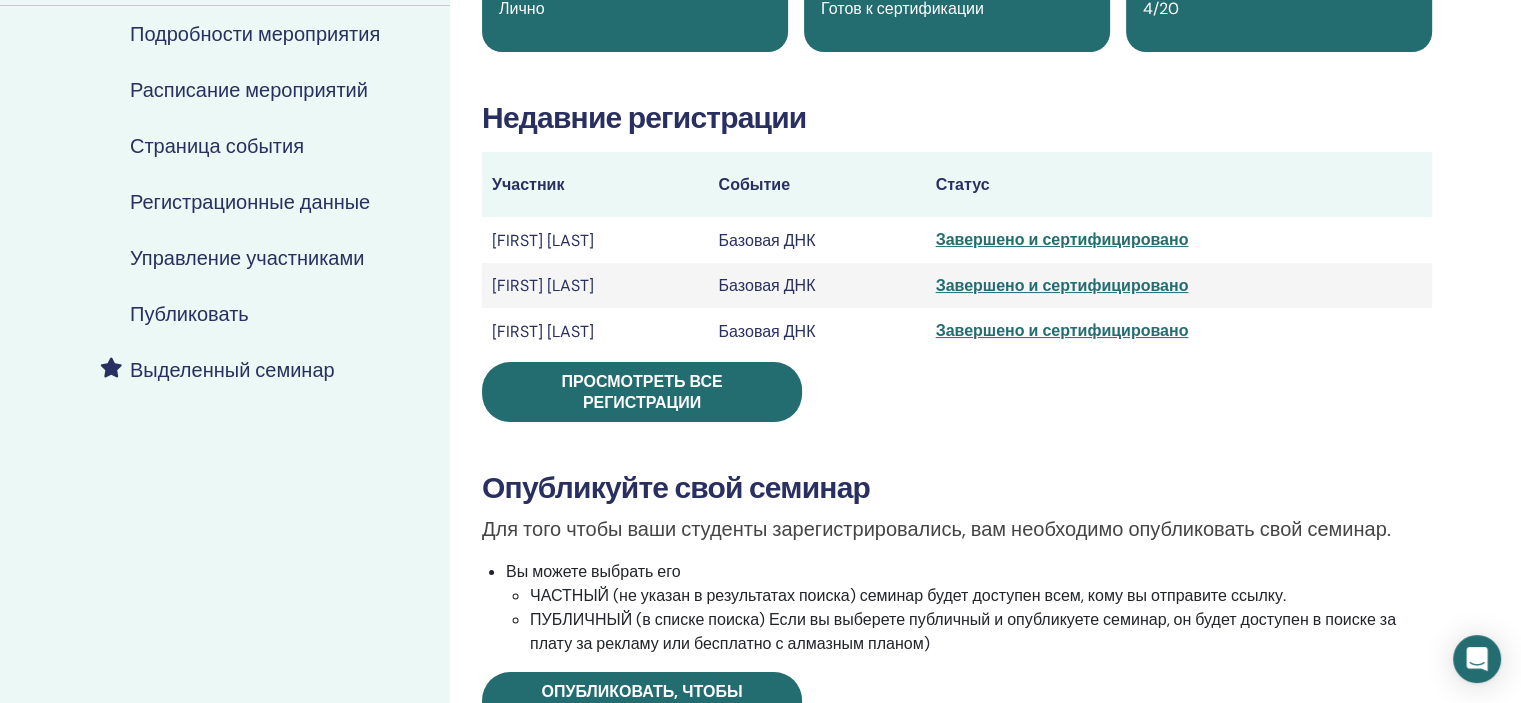 scroll, scrollTop: 288, scrollLeft: 0, axis: vertical 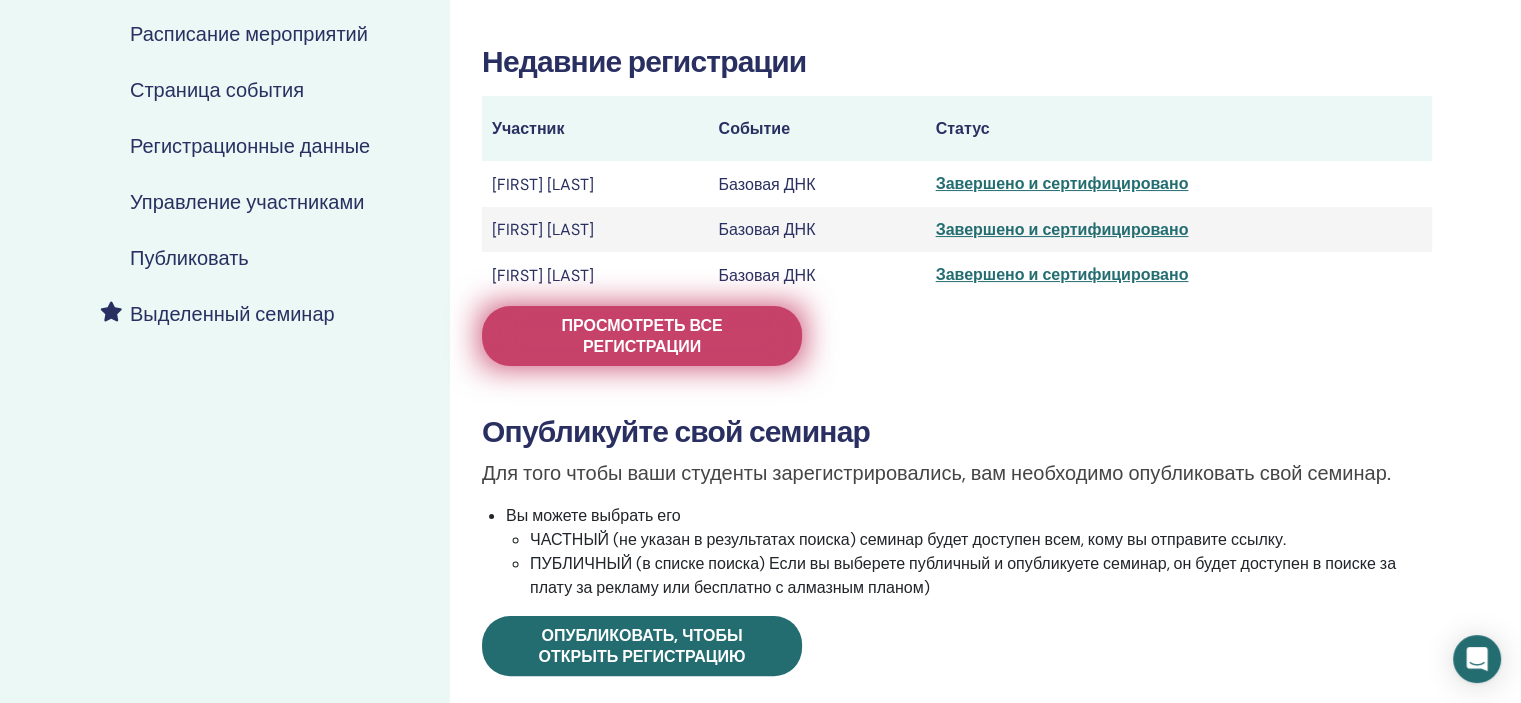 click on "Просмотреть все регистрации" at bounding box center [641, 336] 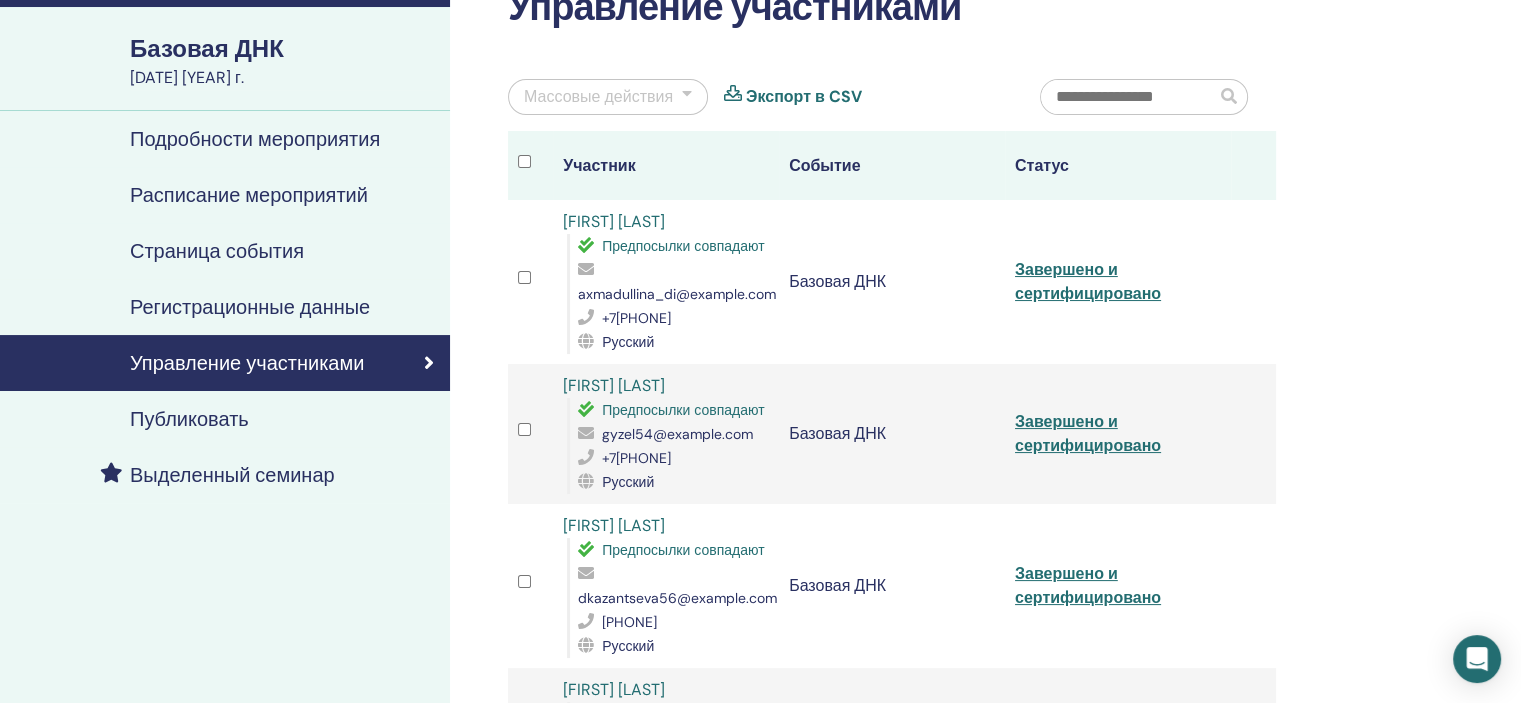 scroll, scrollTop: 164, scrollLeft: 0, axis: vertical 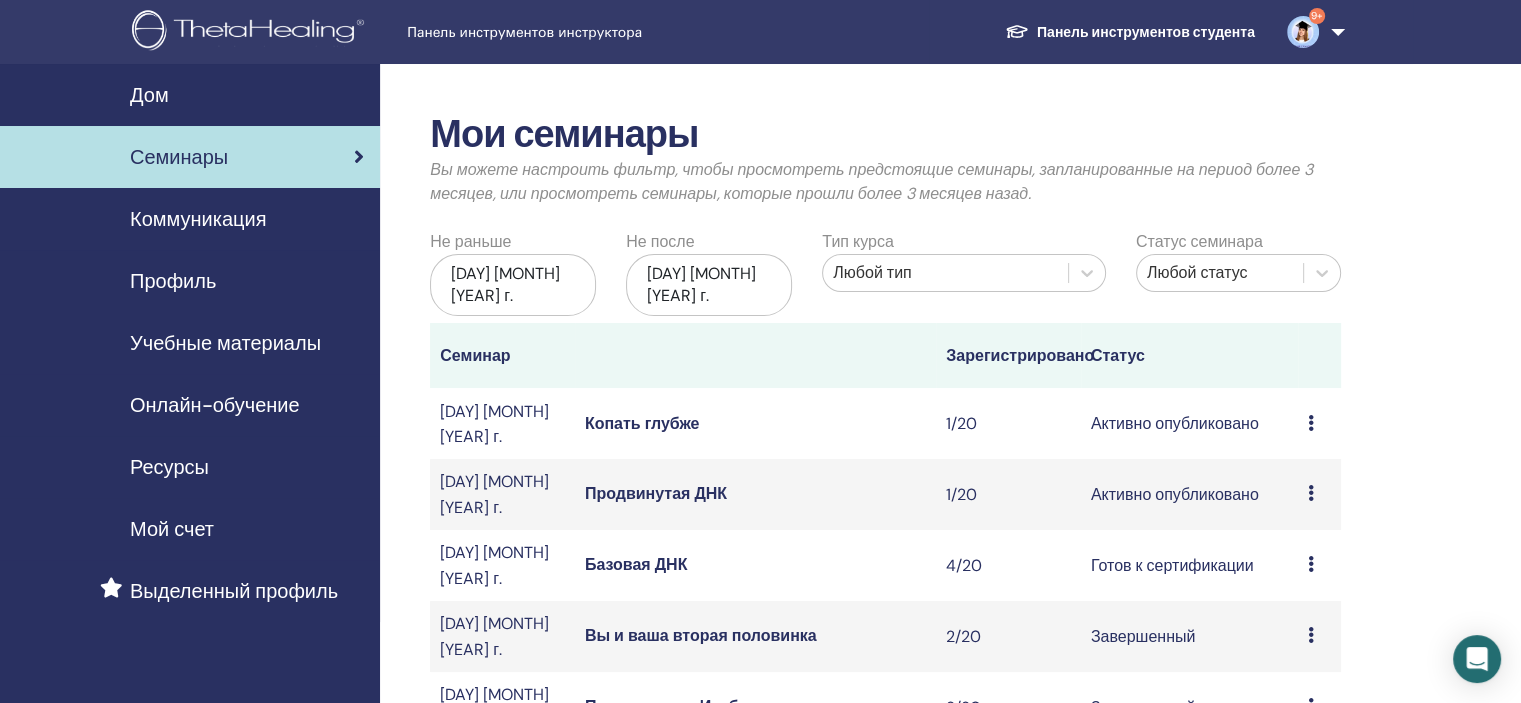 click on "Продвинутая ДНК" at bounding box center (656, 493) 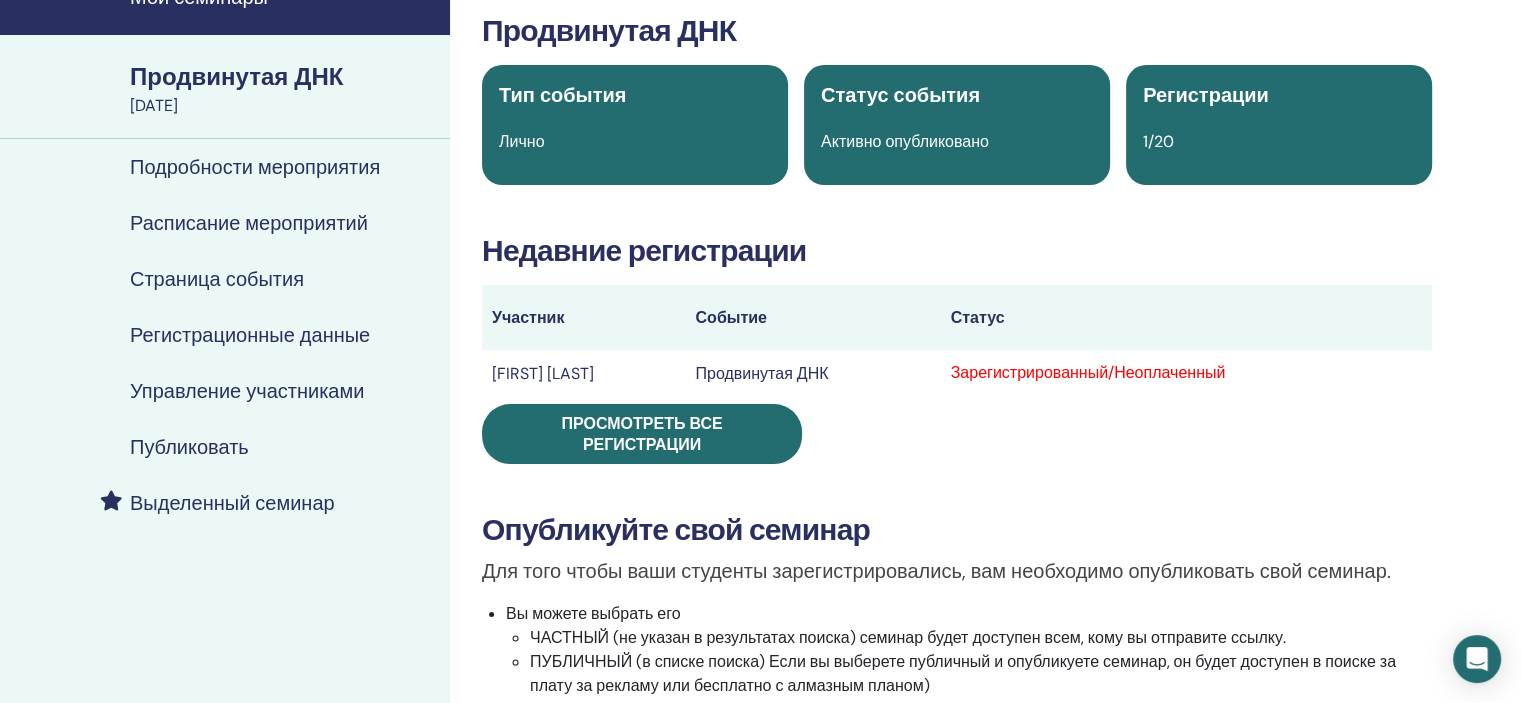scroll, scrollTop: 100, scrollLeft: 0, axis: vertical 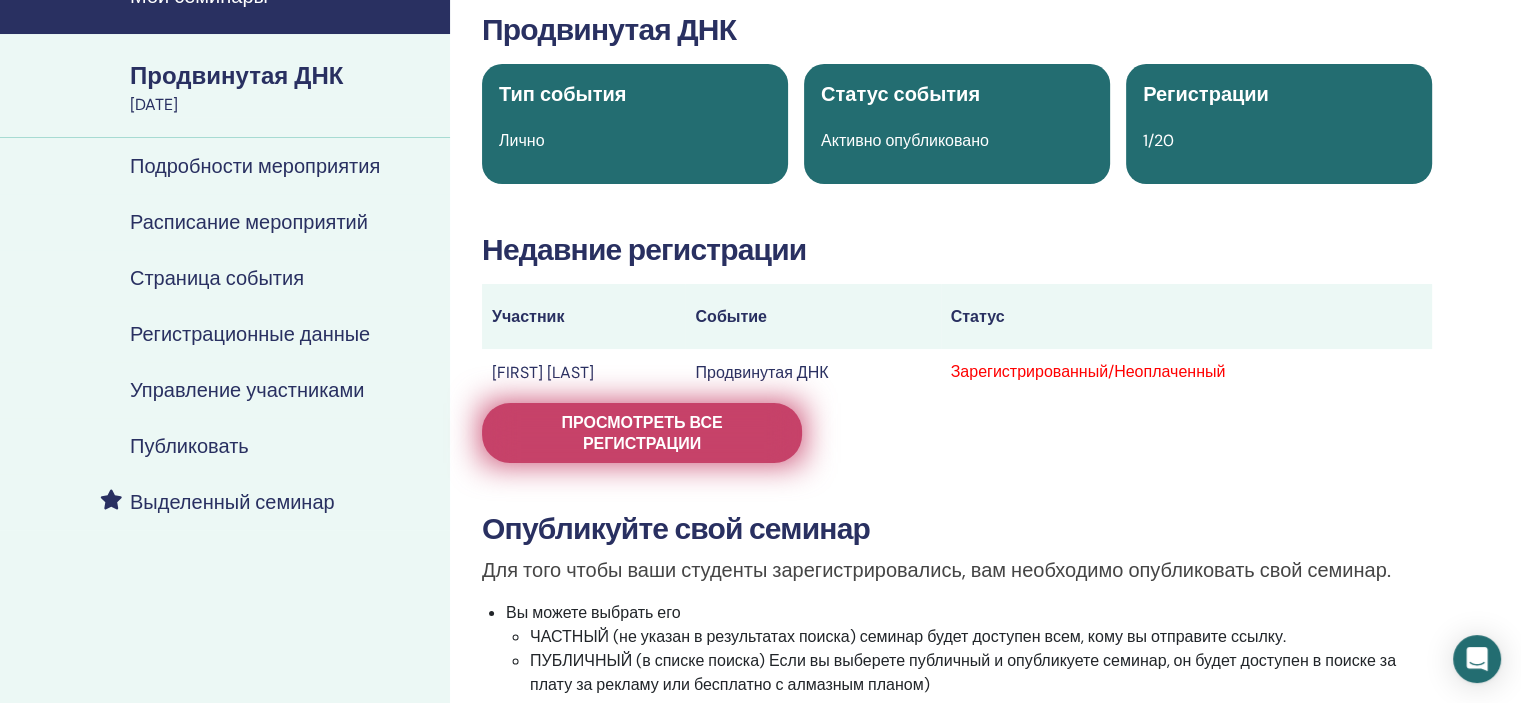 click on "Просмотреть все регистрации" at bounding box center [641, 433] 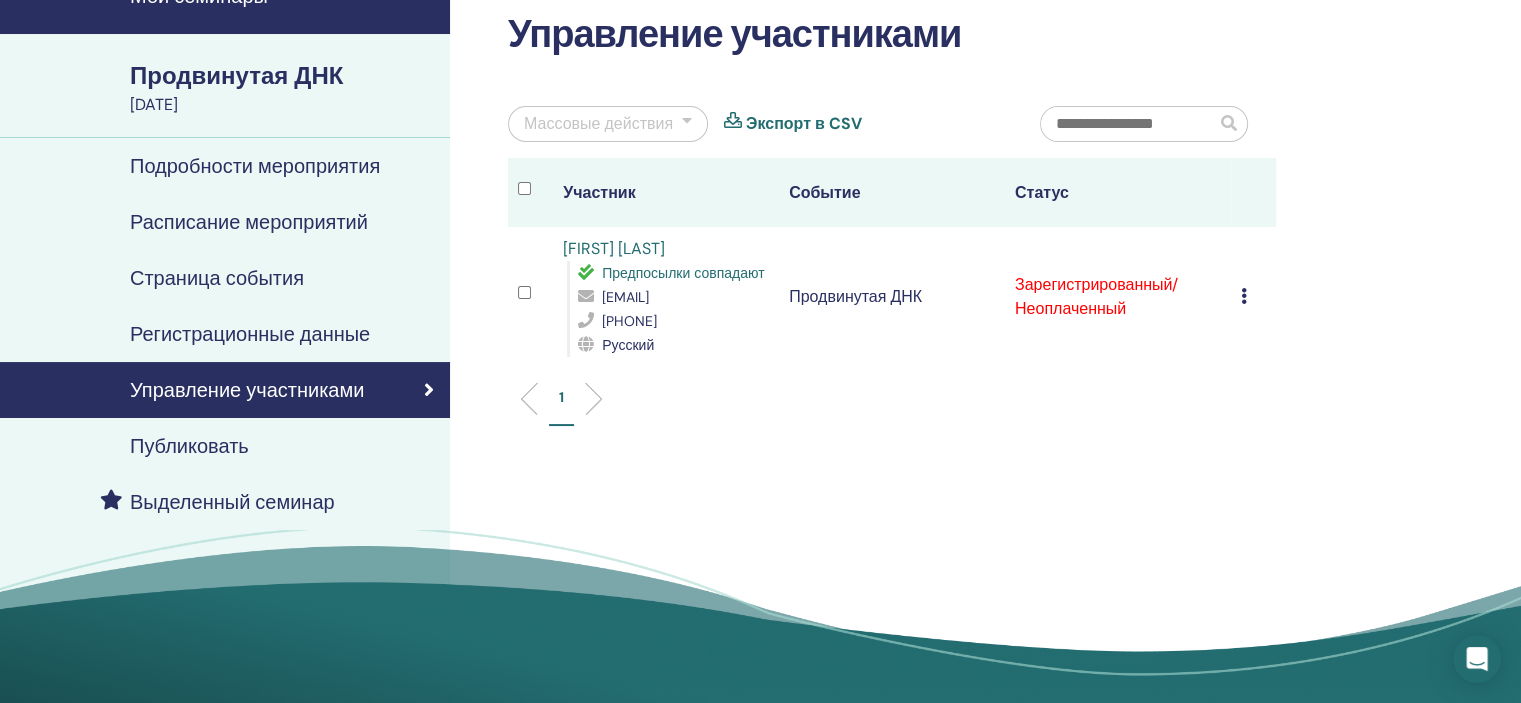 click at bounding box center [1244, 296] 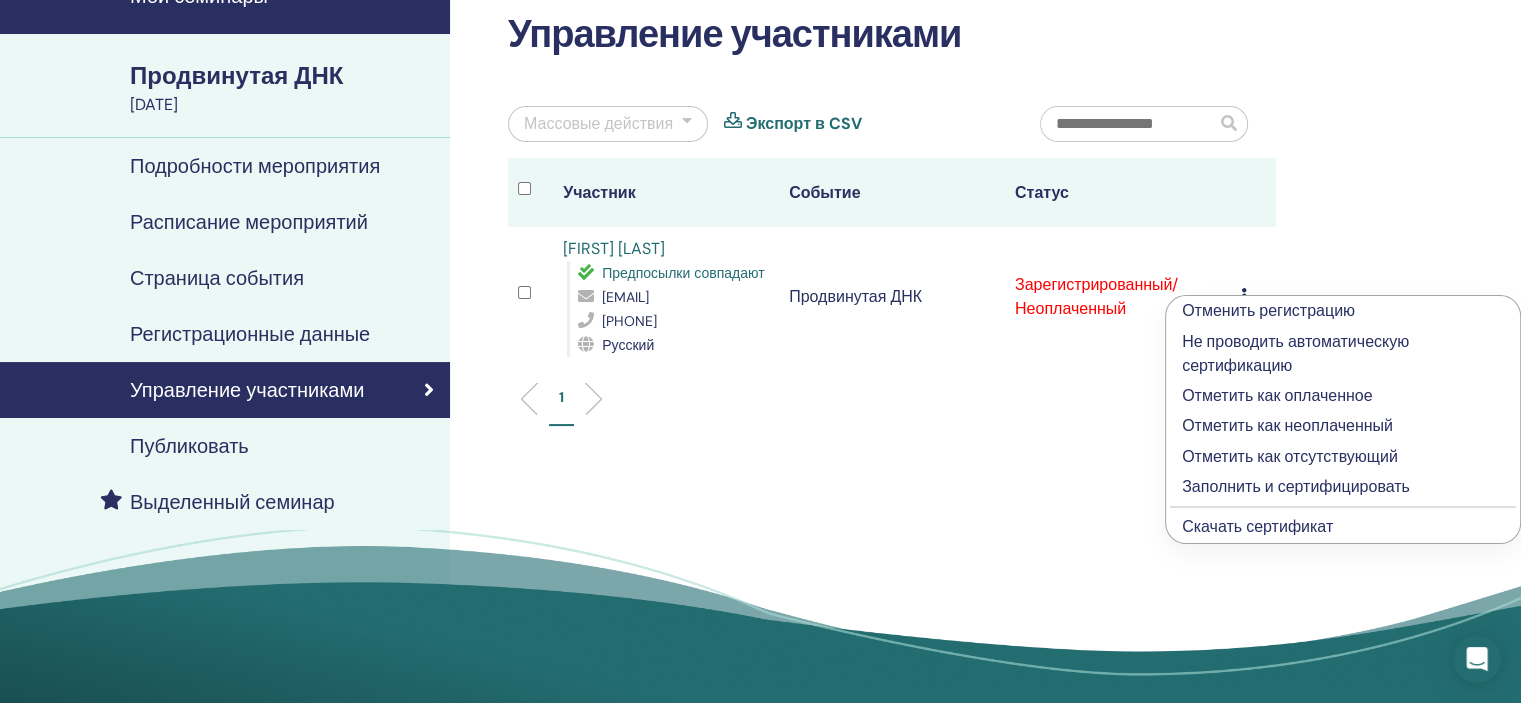 click on "Заполнить и сертифицировать" at bounding box center (1296, 486) 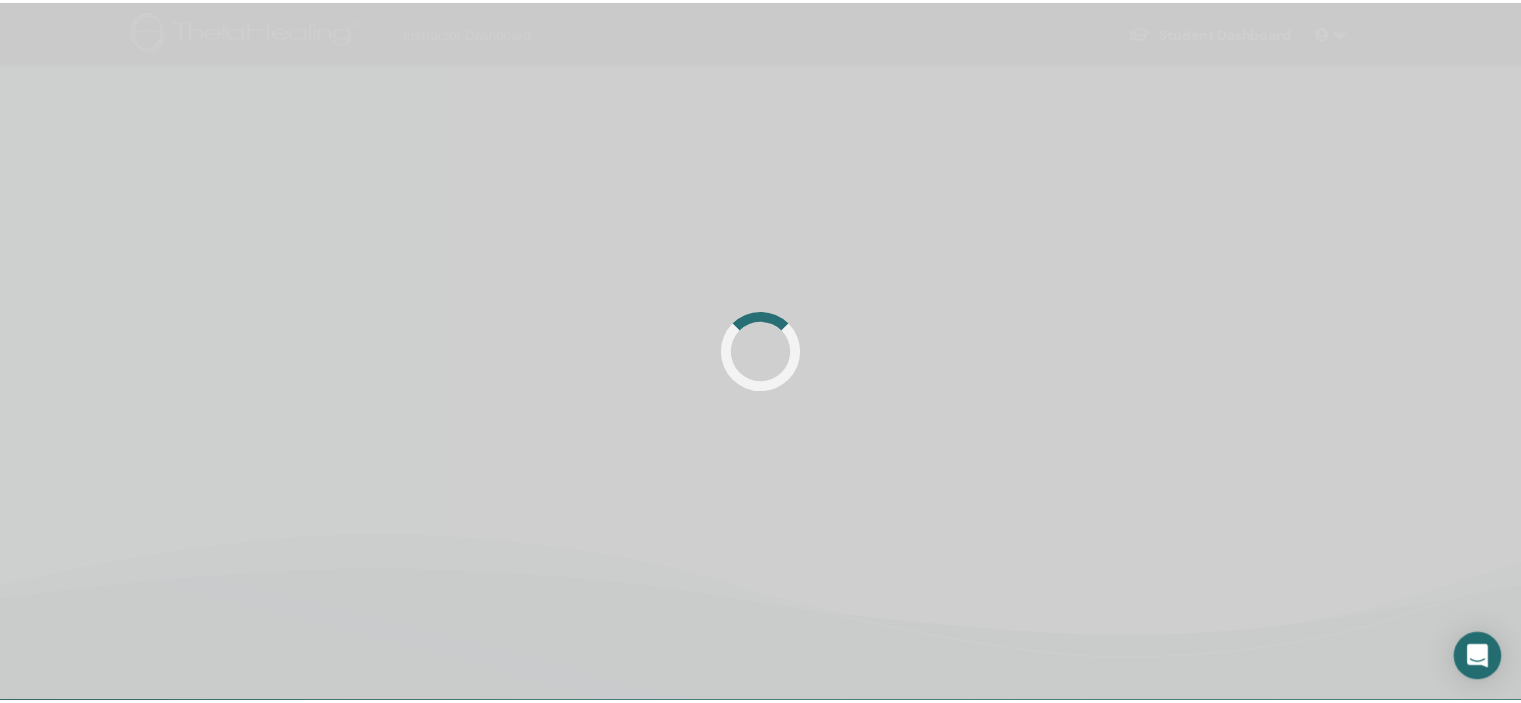 scroll, scrollTop: 0, scrollLeft: 0, axis: both 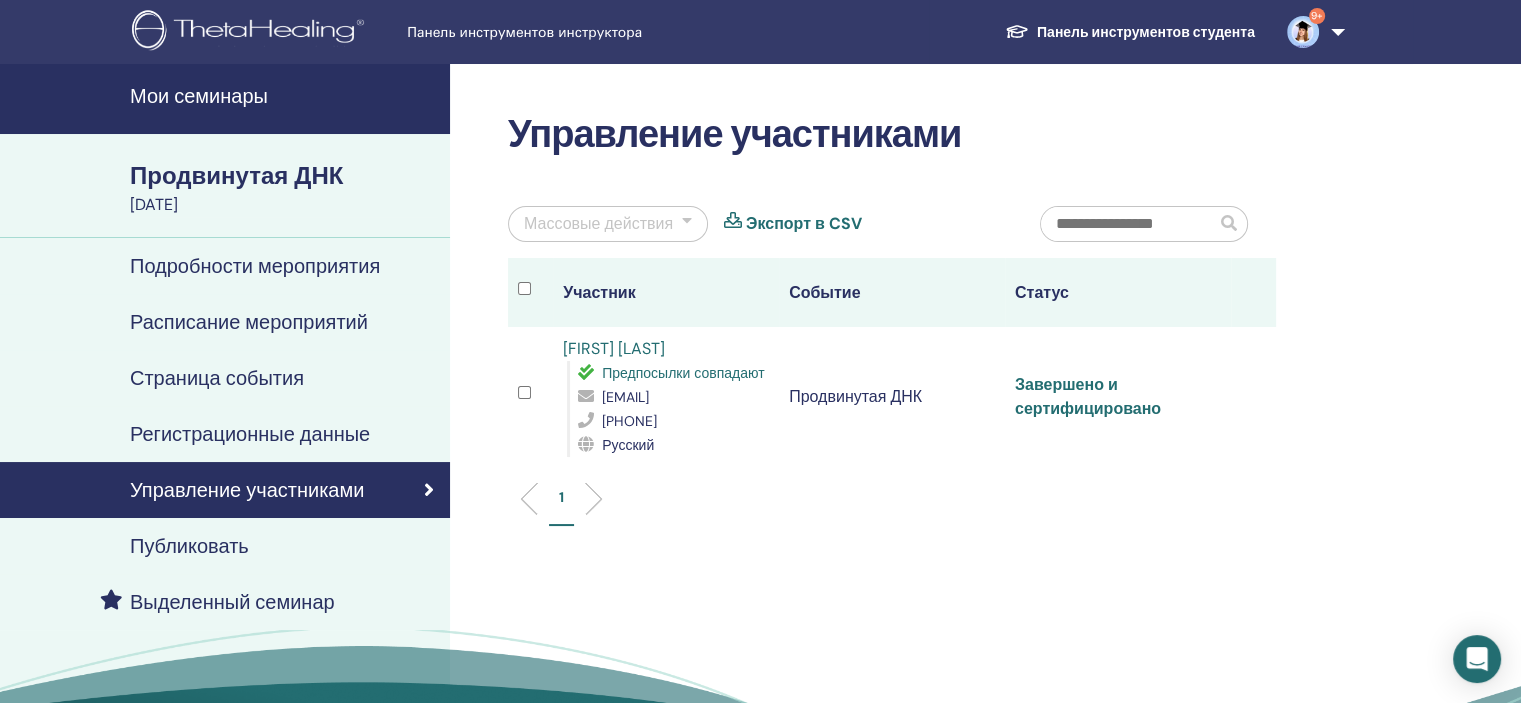 click on "Завершено и сертифицировано" at bounding box center [1088, 396] 